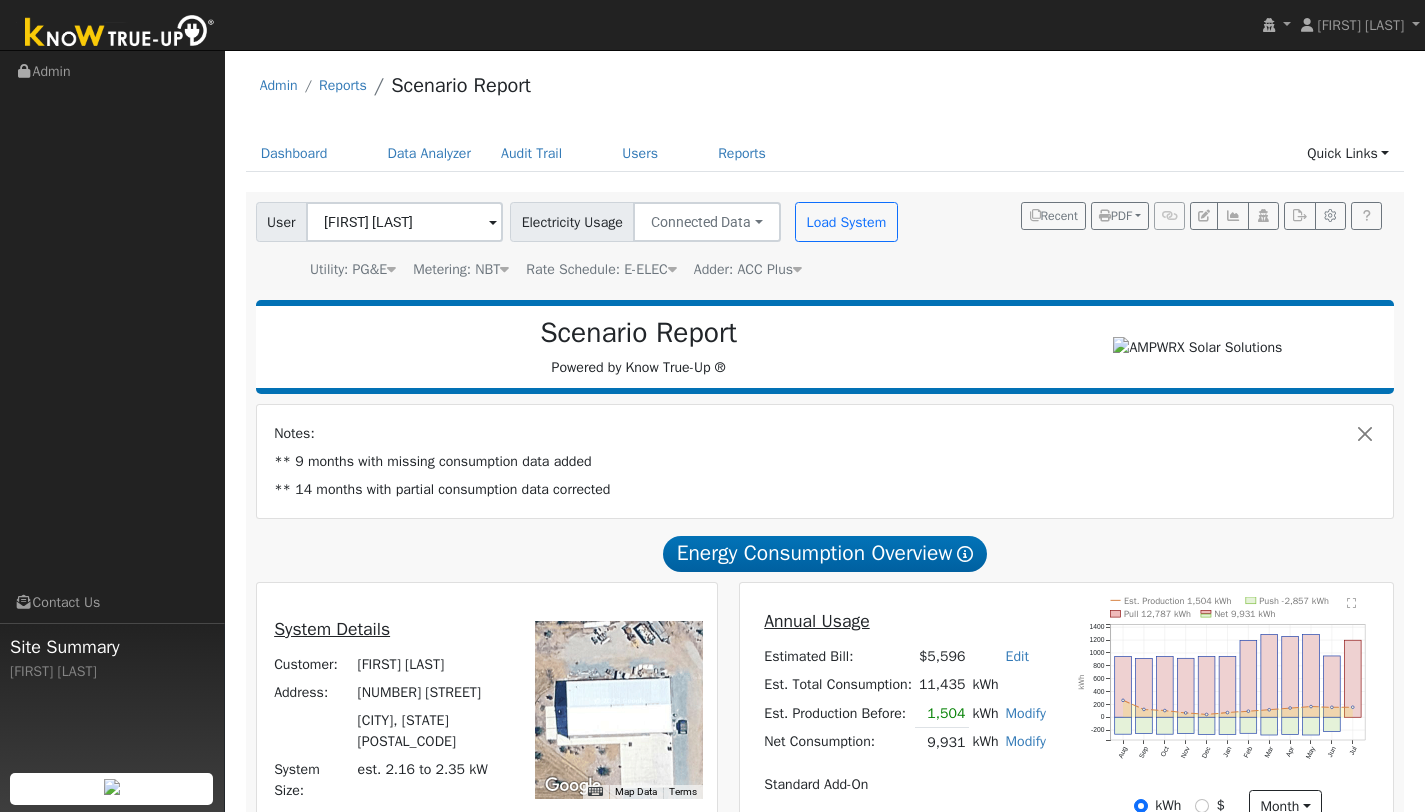 scroll, scrollTop: 0, scrollLeft: 0, axis: both 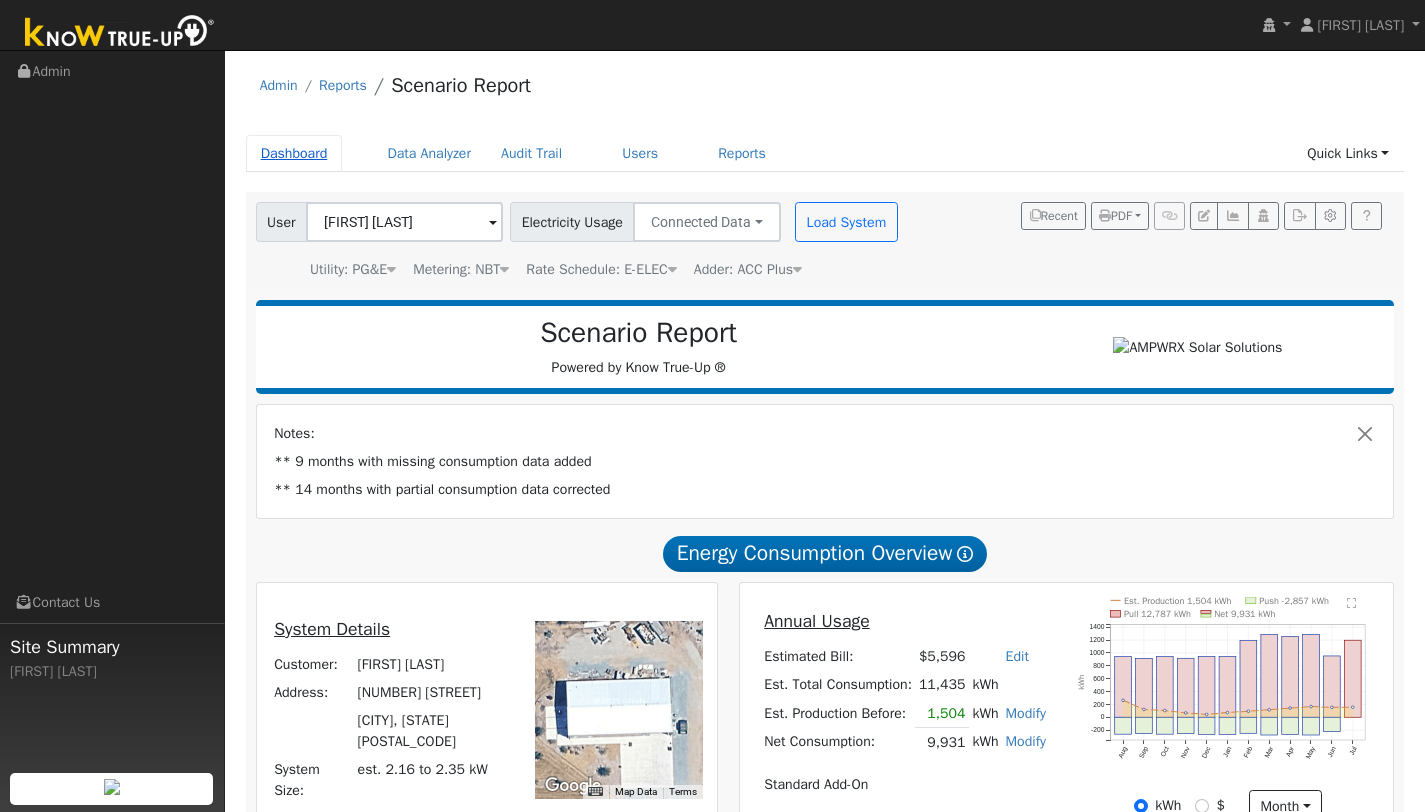 click on "Dashboard" at bounding box center [294, 153] 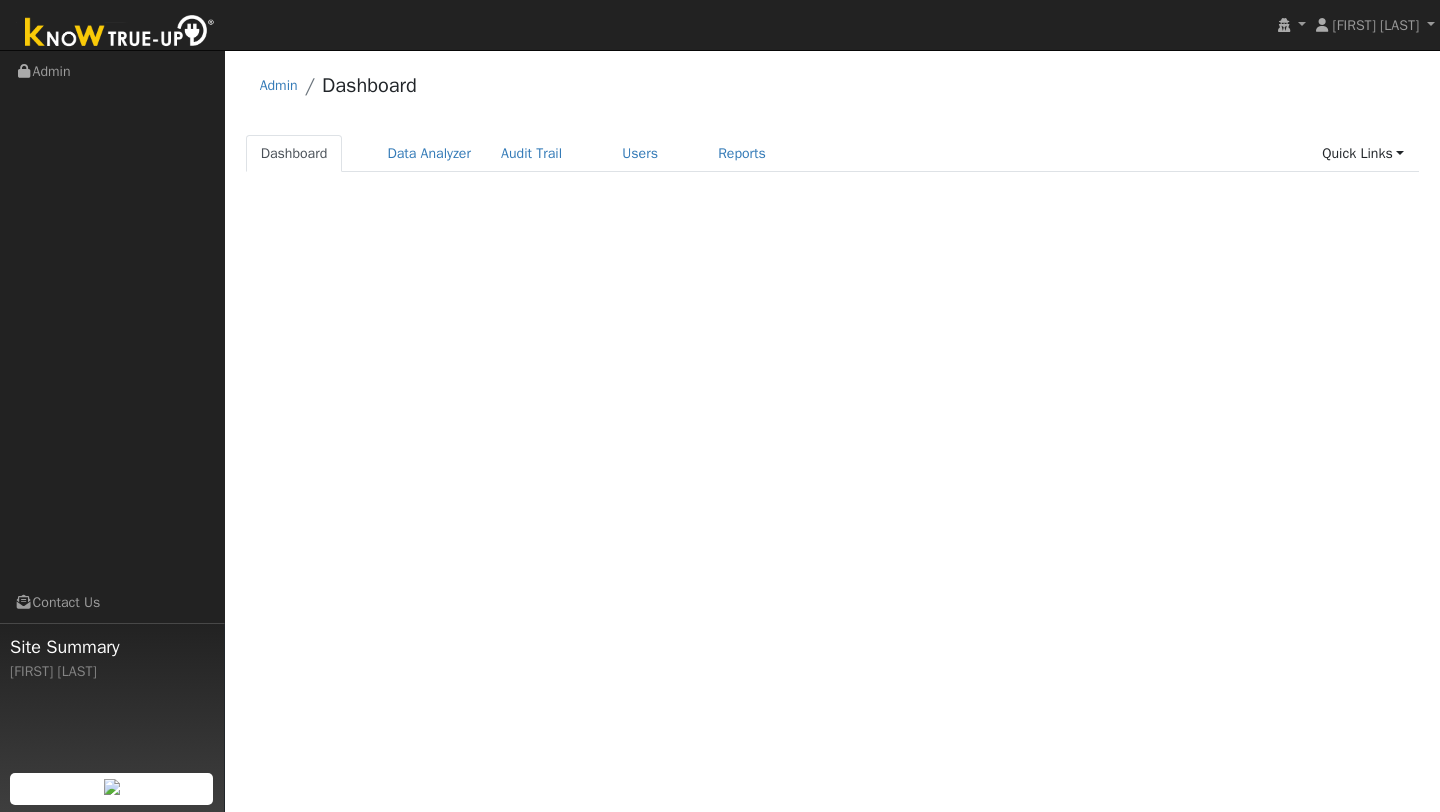 scroll, scrollTop: 0, scrollLeft: 0, axis: both 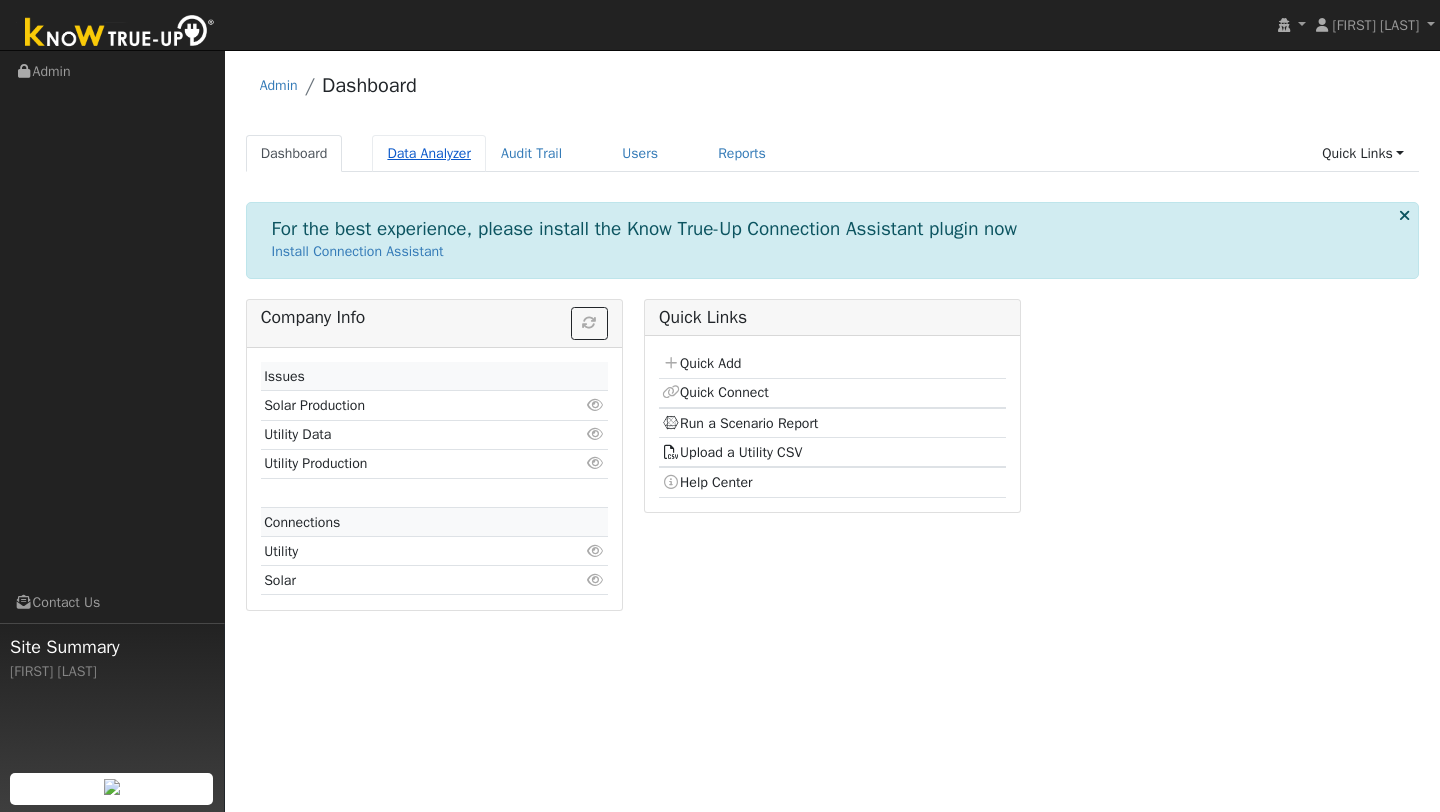 click on "Data Analyzer" at bounding box center (429, 153) 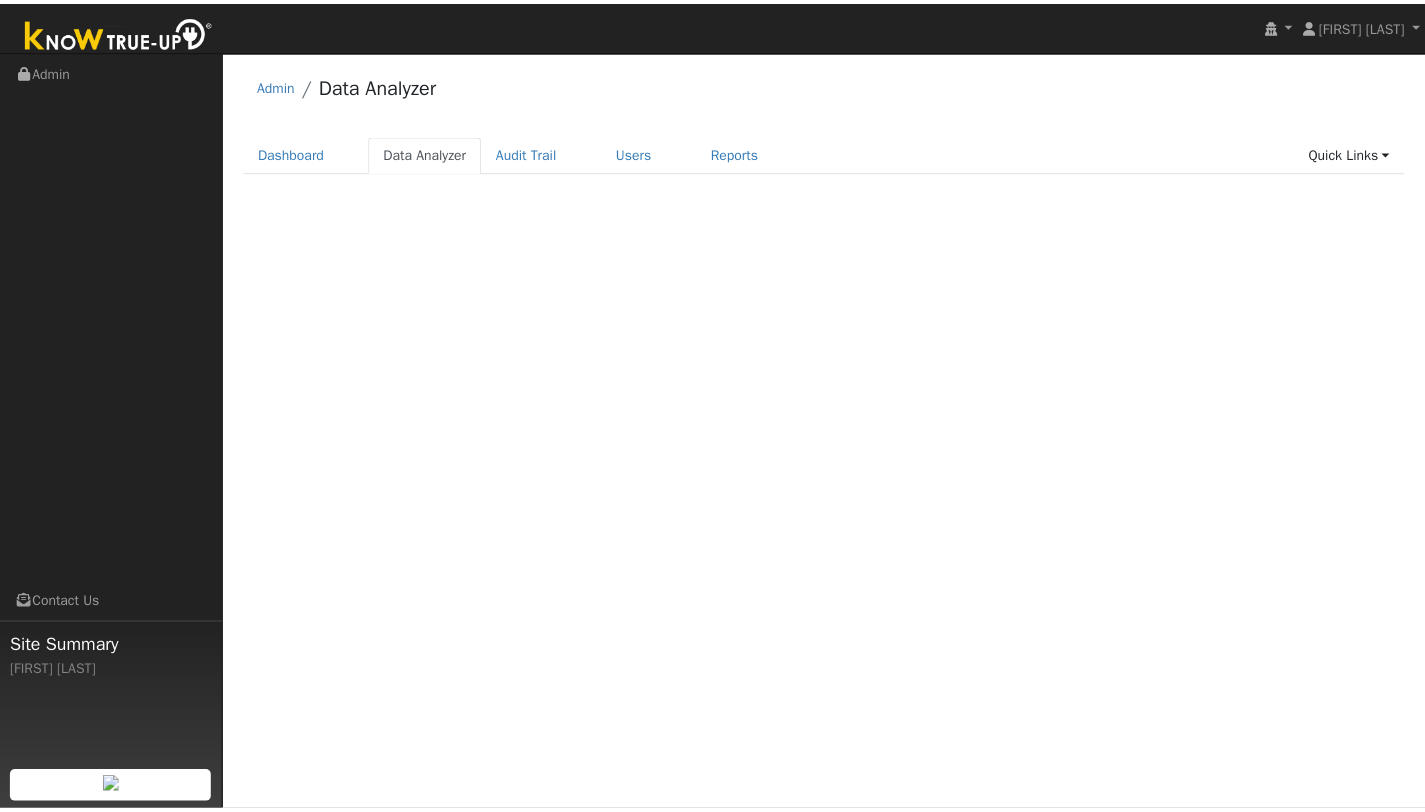 scroll, scrollTop: 0, scrollLeft: 0, axis: both 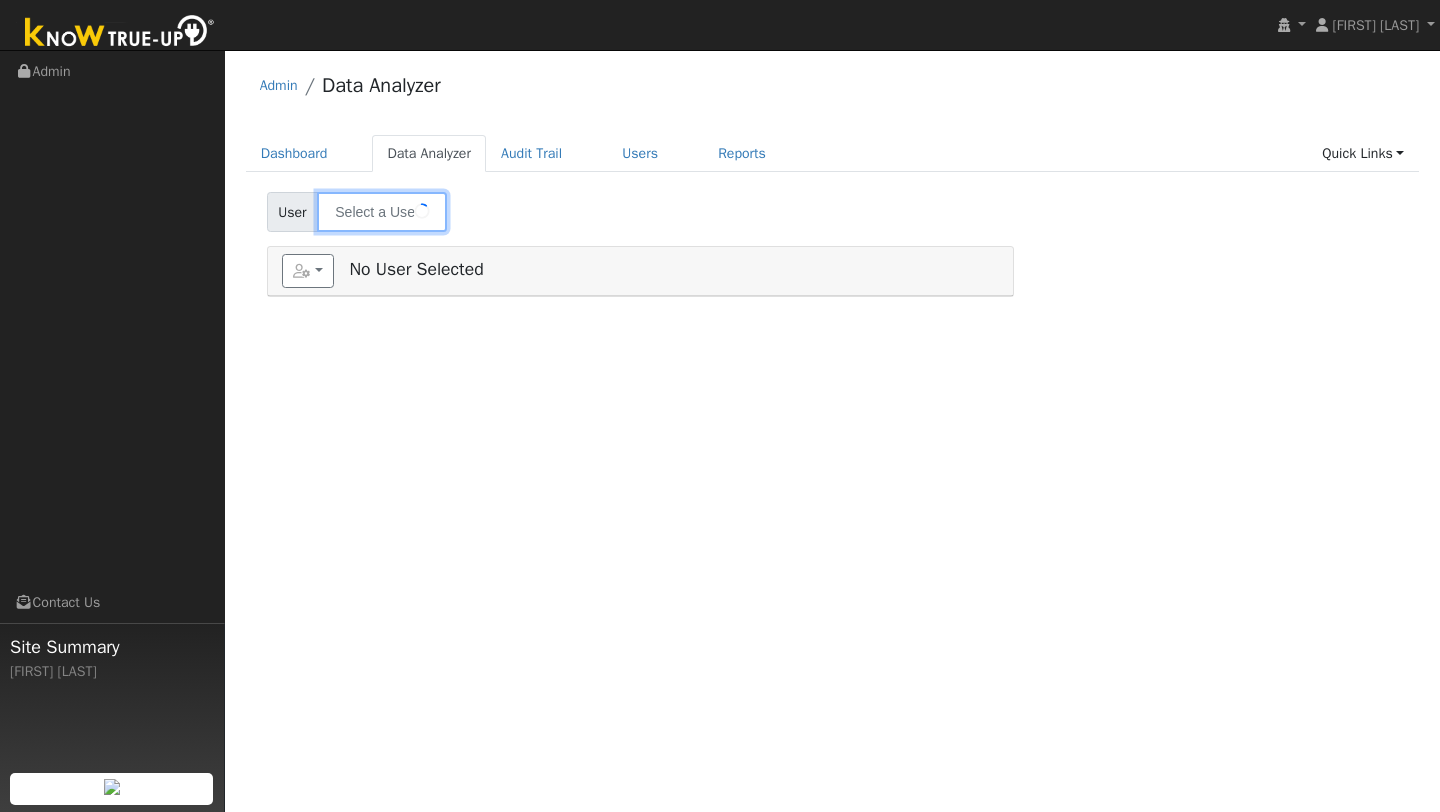 type on "[FIRST] [LAST]" 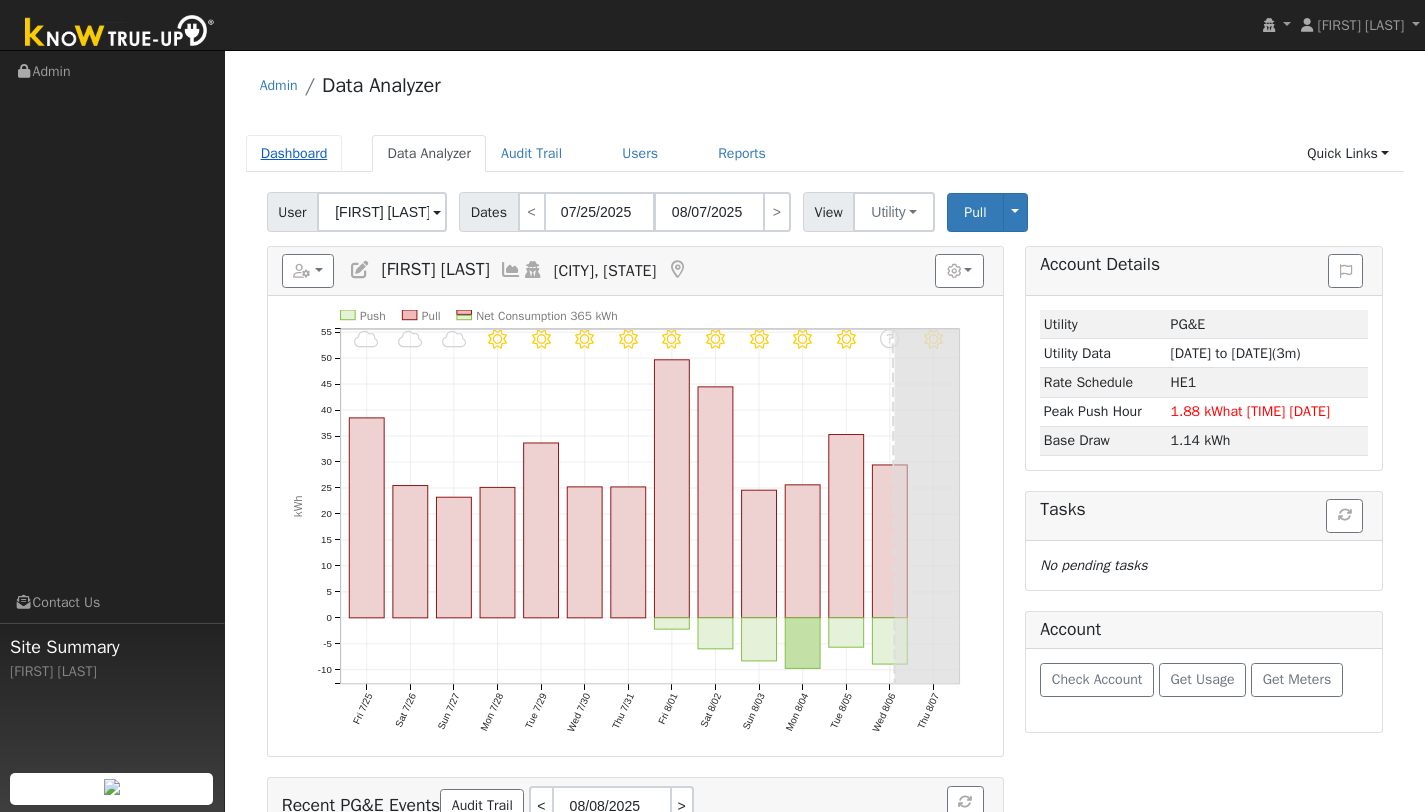 click on "Dashboard" at bounding box center [294, 153] 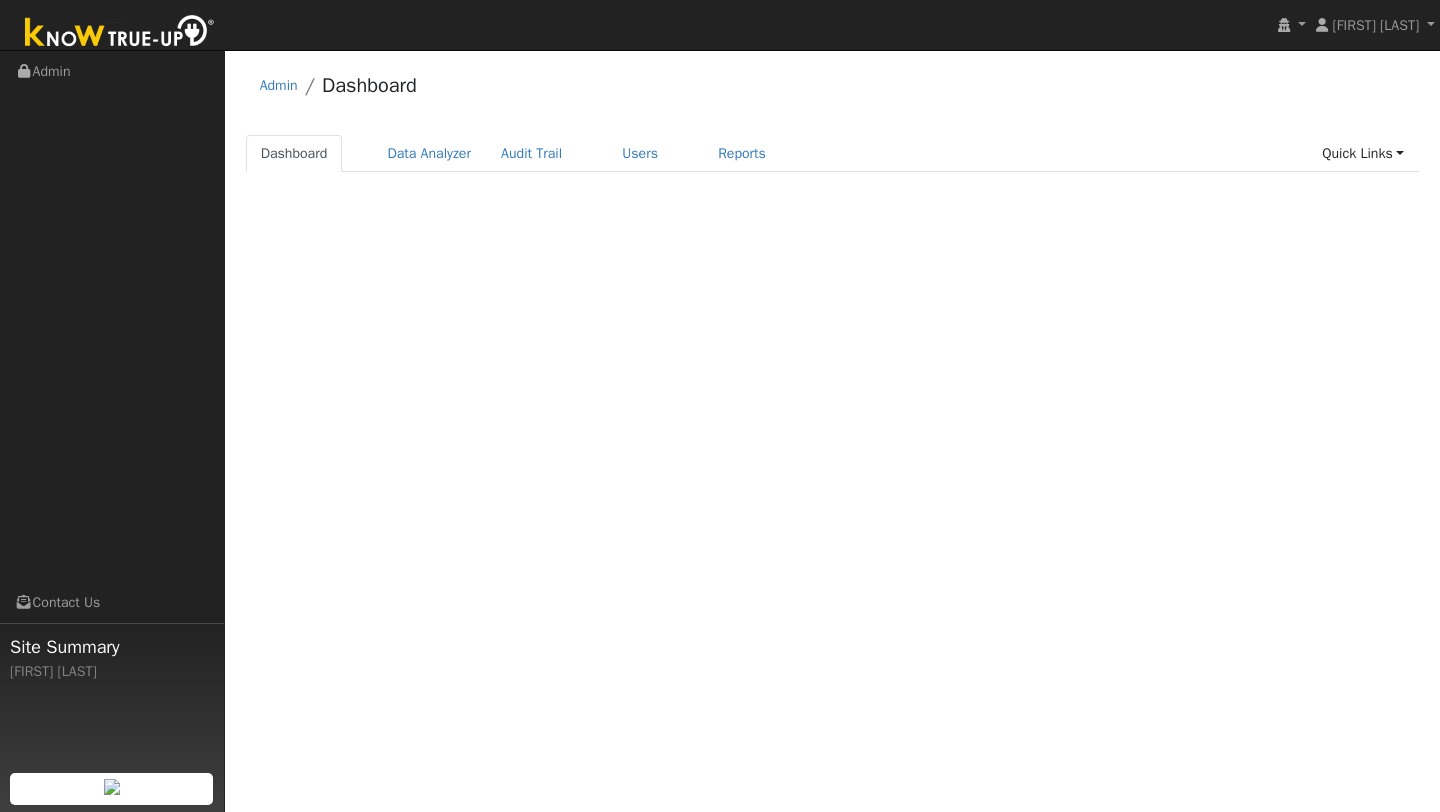 scroll, scrollTop: 0, scrollLeft: 0, axis: both 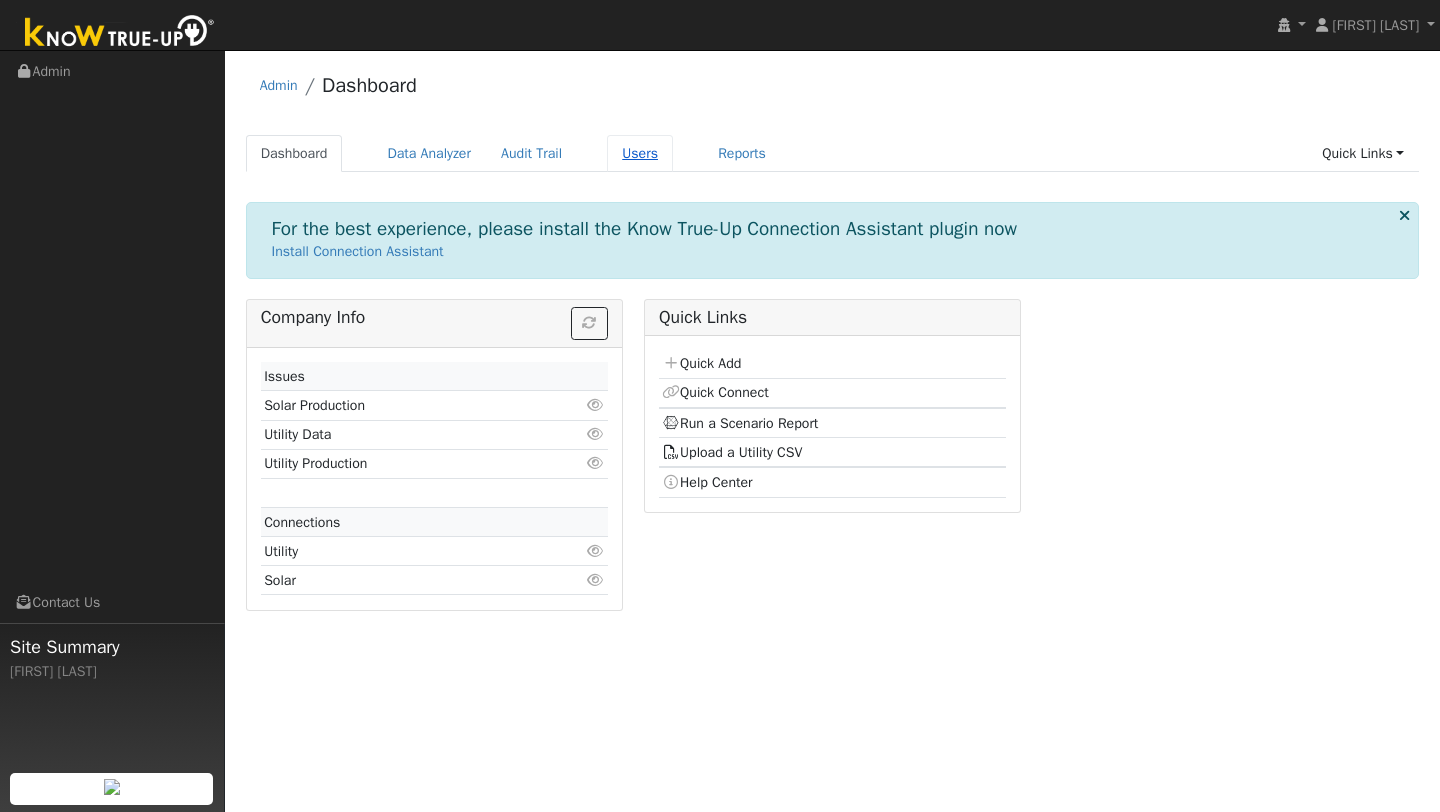 click on "Users" at bounding box center (640, 153) 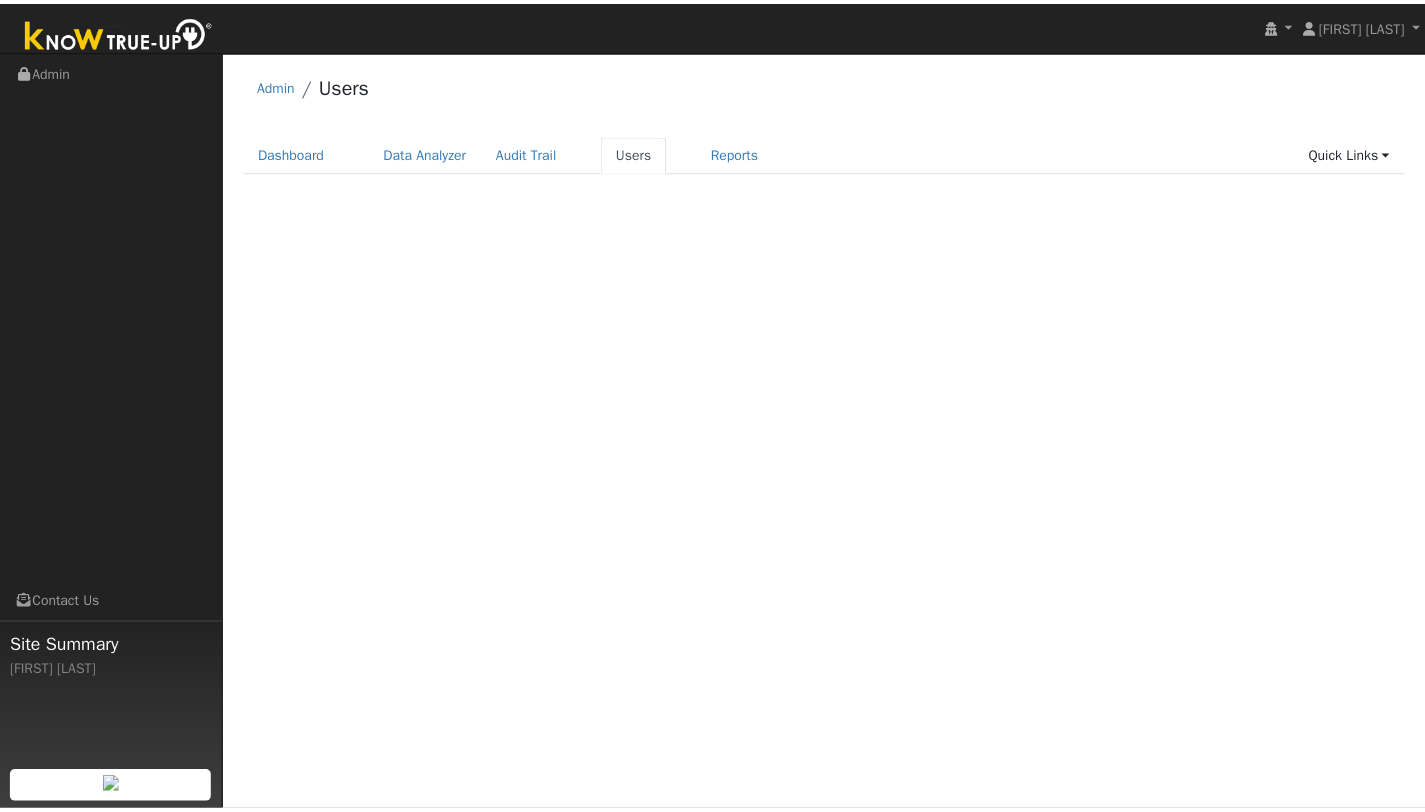 scroll, scrollTop: 0, scrollLeft: 0, axis: both 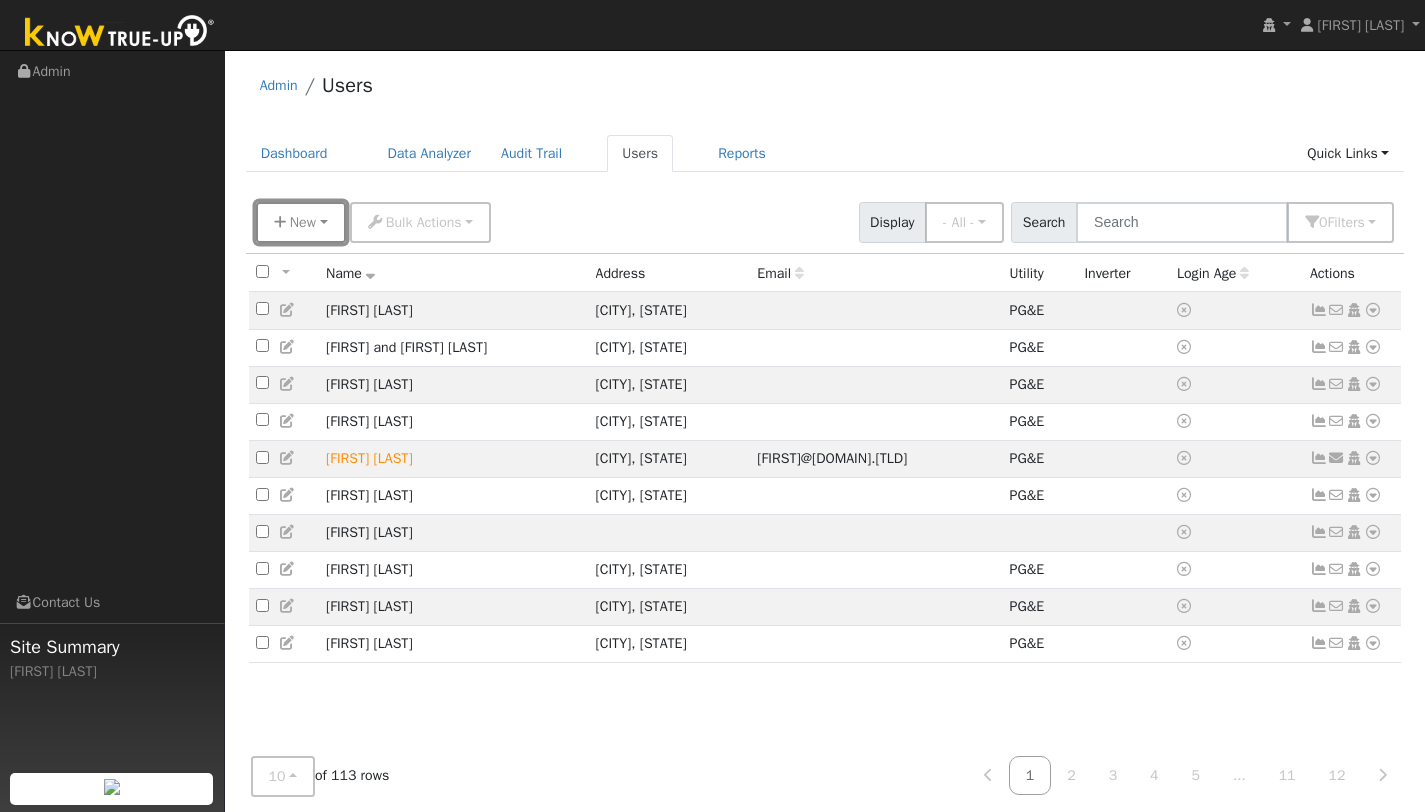 click on "New" at bounding box center [303, 222] 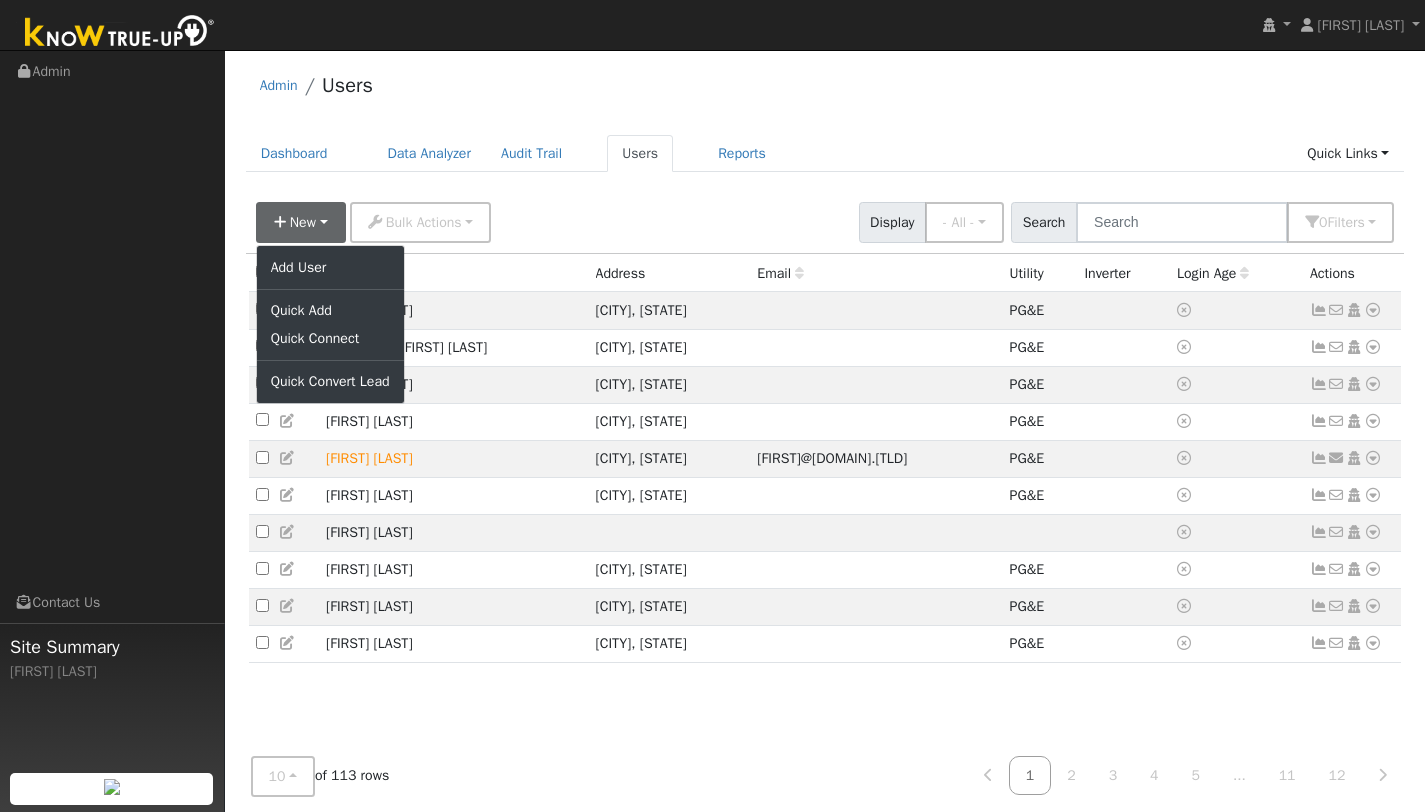 click on "New Add User Quick Add Quick Connect Quick Convert Lead   Bulk Actions Send Email Assign Fields Export CSV Import CSV Disconnect Users Delete Users Display - All - - All - Customers Leads Staff Search  0  Filter s  My accounts Role   Show - All -  Show Leads  Admin  Billing Admin  Account Manager  Manager  Salesperson  Owner  None  Any Utility   None  Any  Any Connection Solar   None  Any Trial   Trials Only  Expired Trials Only  Active Trials Only Access   Access Only  Expired Access Only  Active Access Only Advanced Filter Clear All" at bounding box center (825, 219) 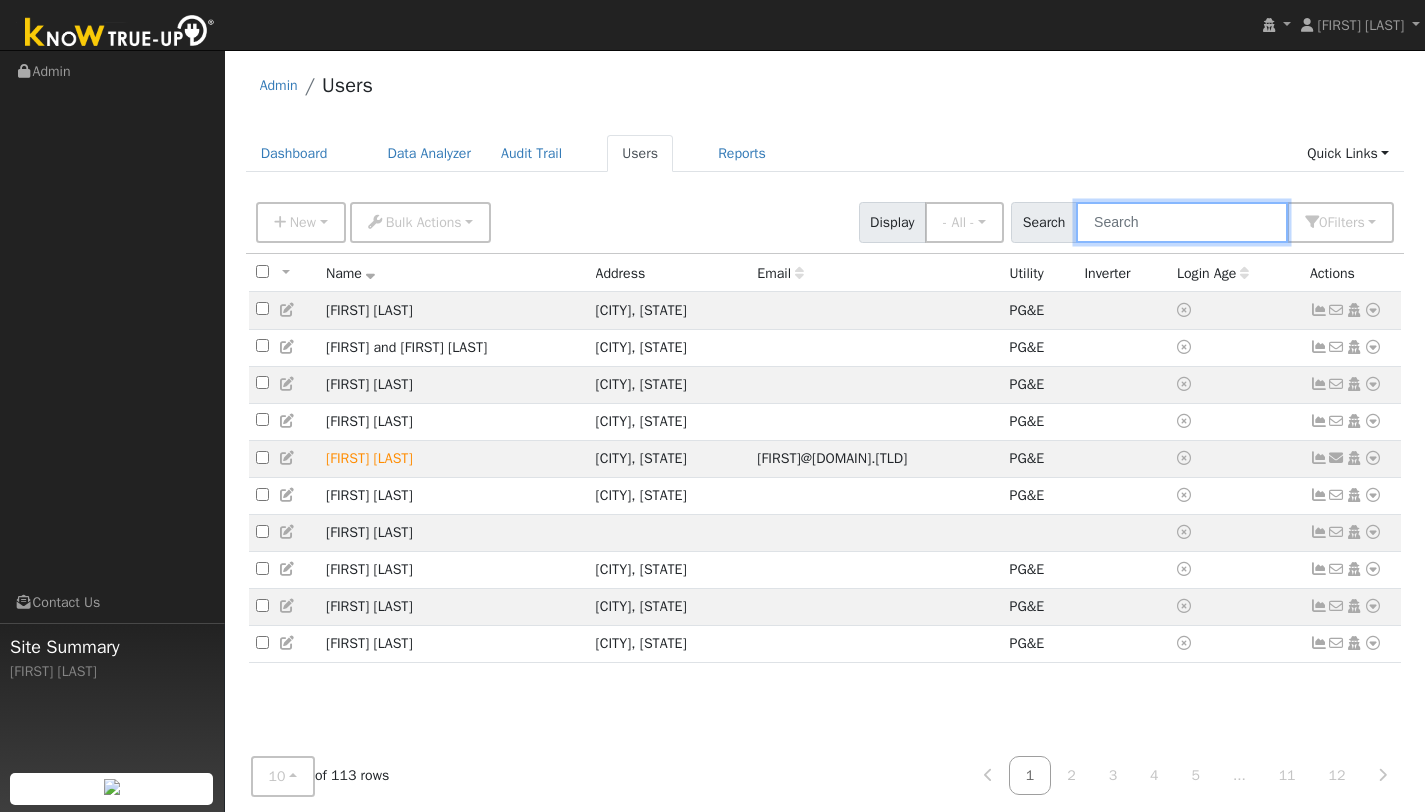 click at bounding box center [1182, 222] 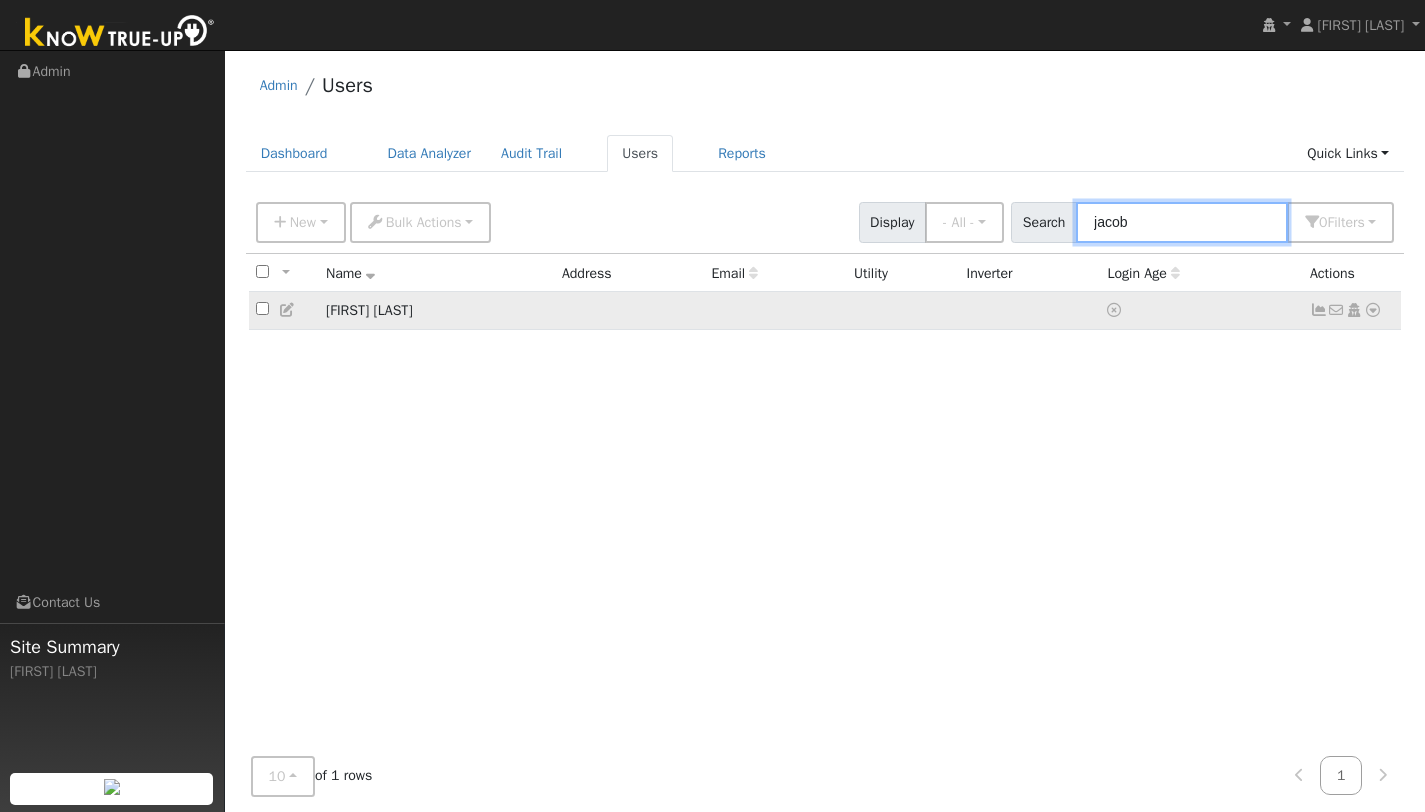 type on "[FIRST]" 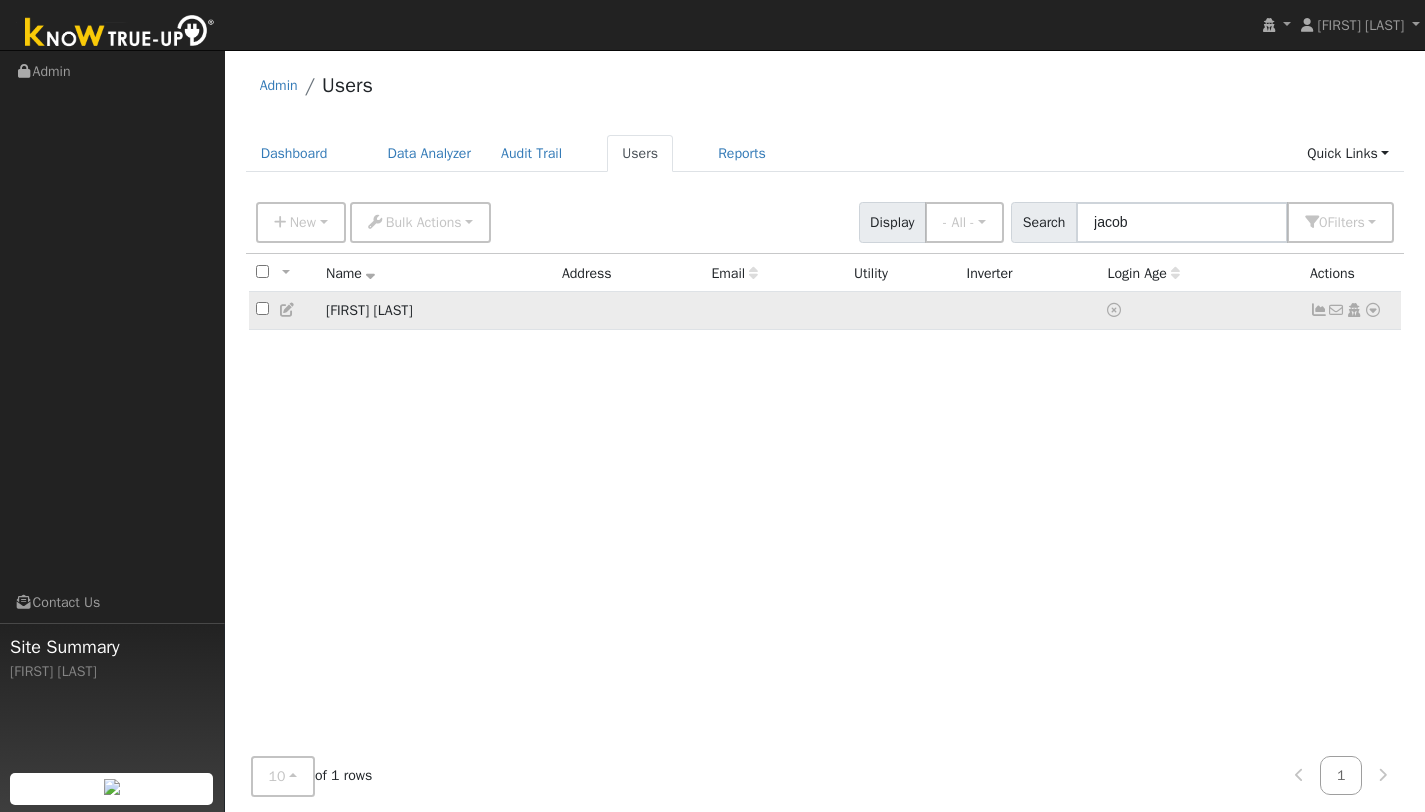 click at bounding box center (1373, 310) 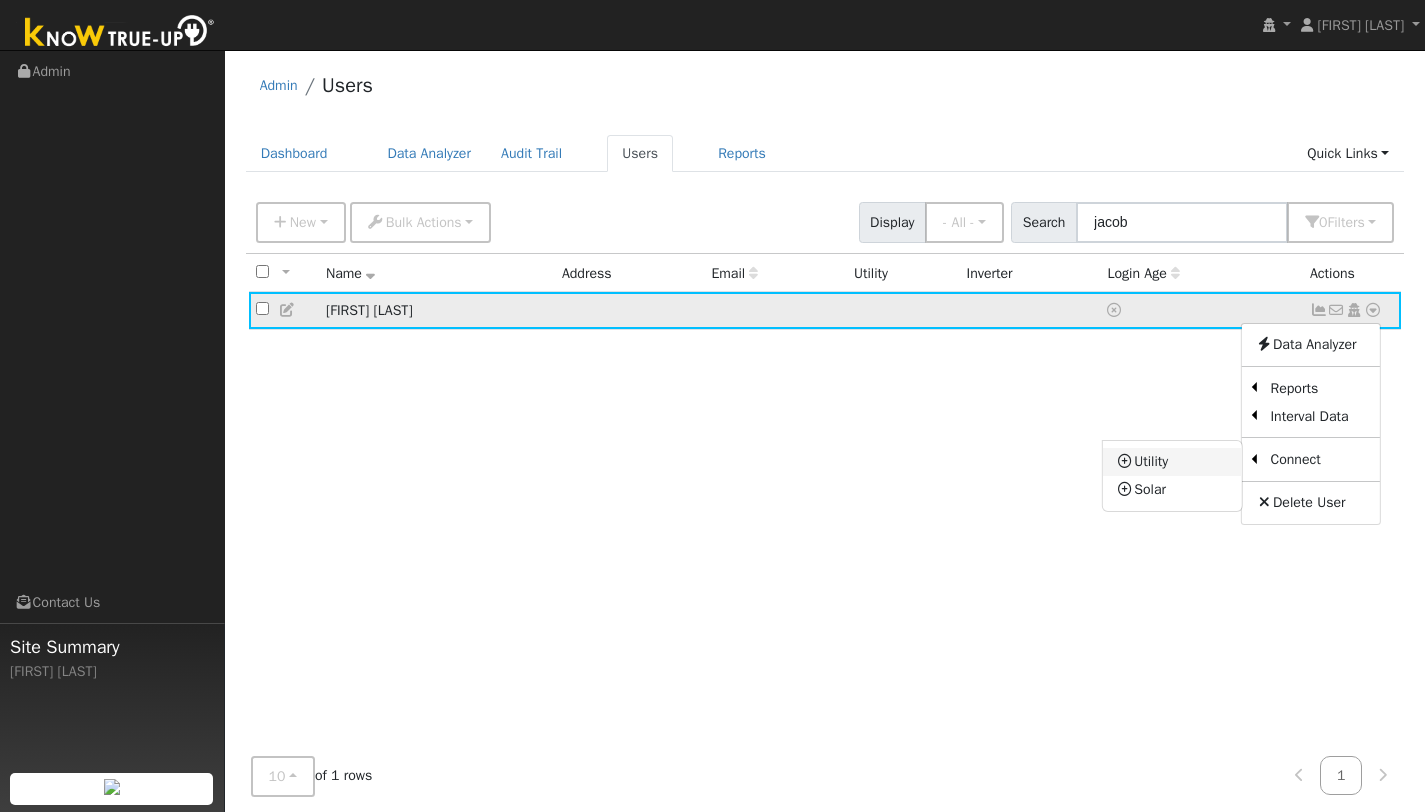 click on "Utility" at bounding box center (1172, 462) 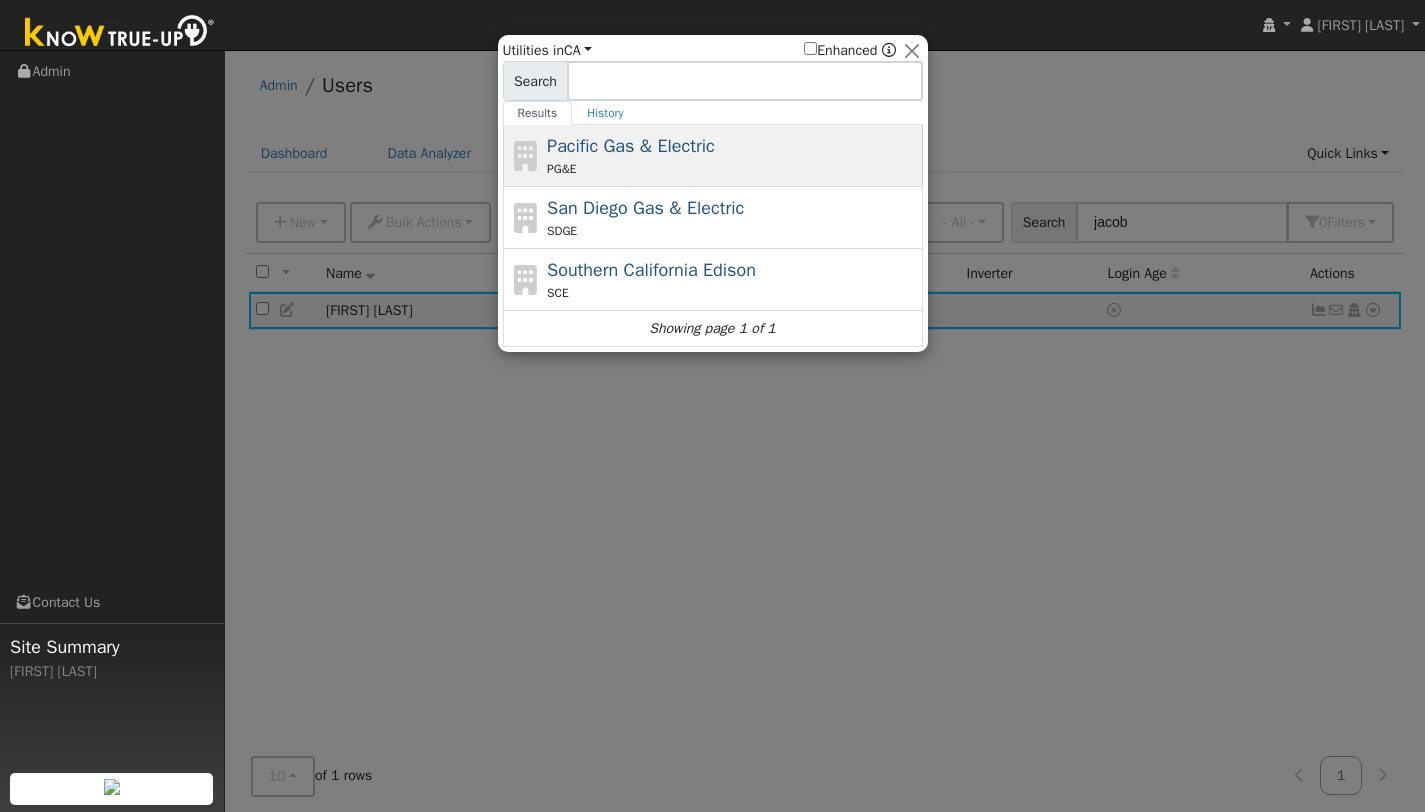 click on "Pacific Gas & Electric" at bounding box center (631, 146) 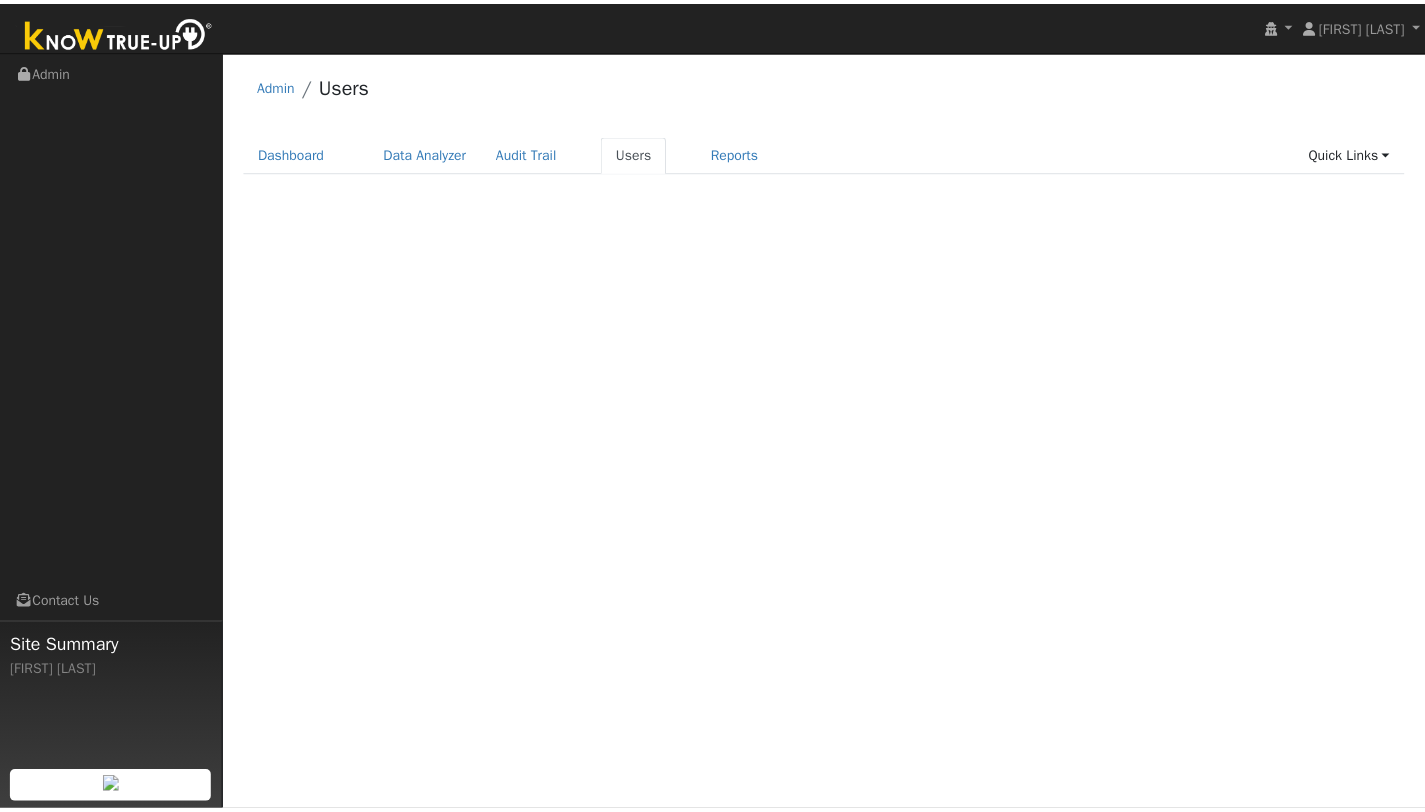 scroll, scrollTop: 0, scrollLeft: 0, axis: both 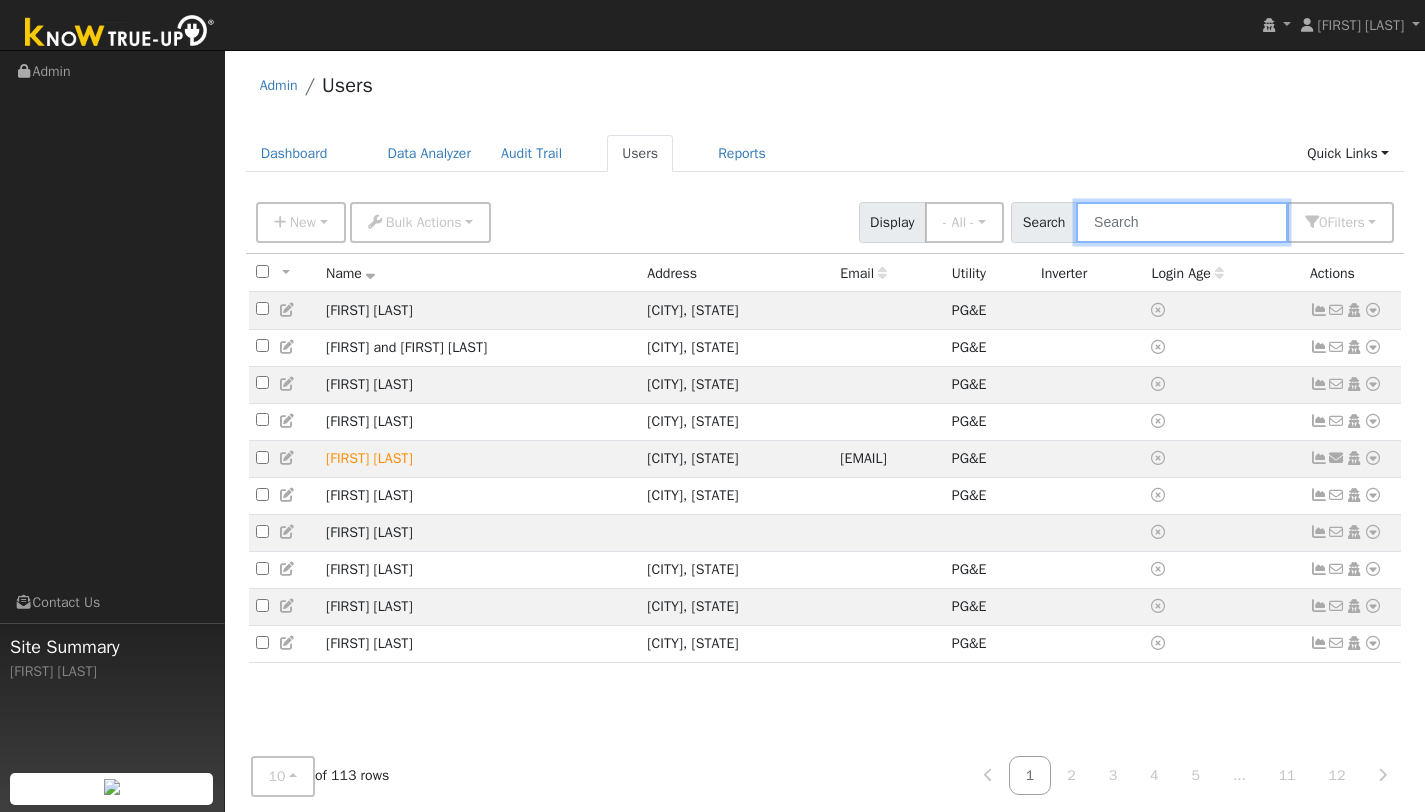 click at bounding box center [1182, 222] 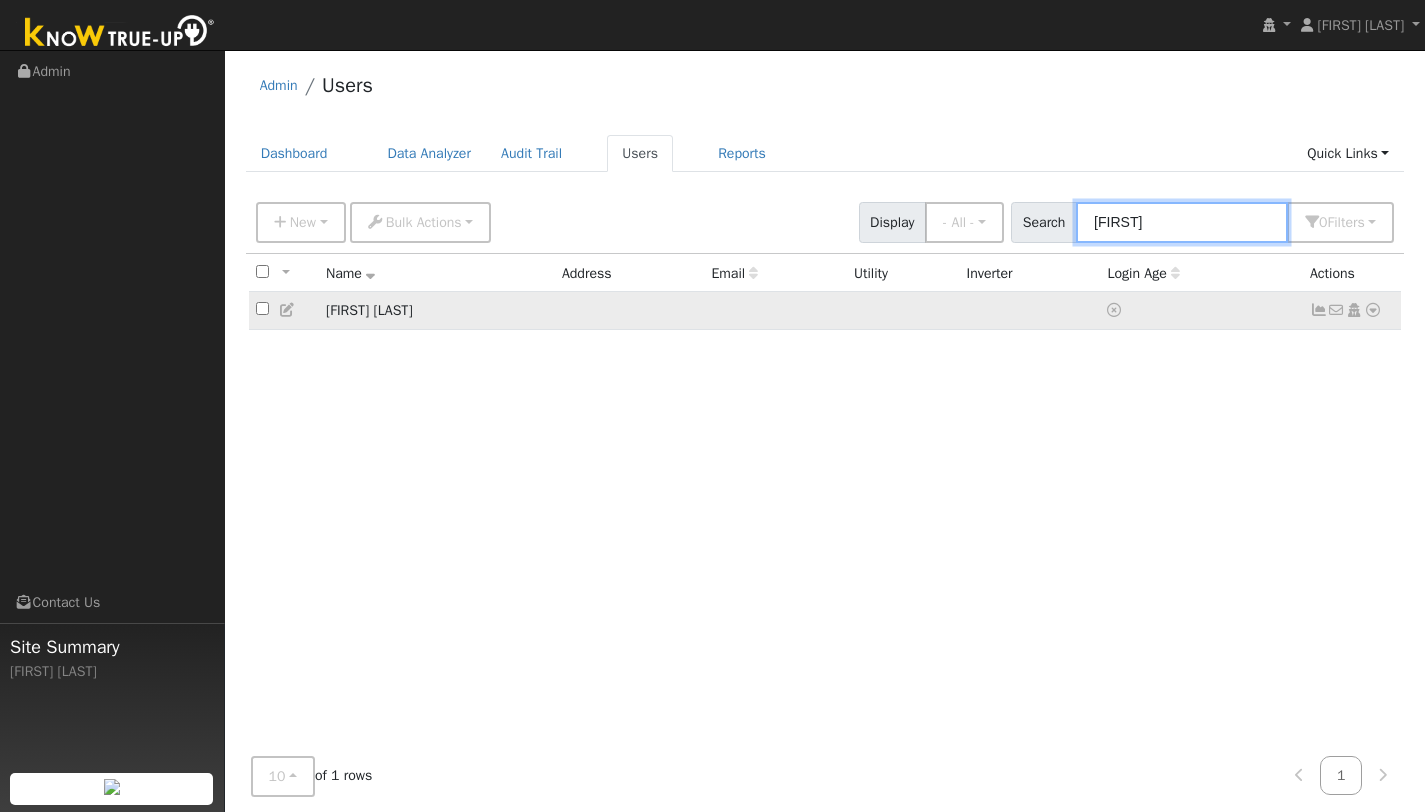 type on "[FIRST]" 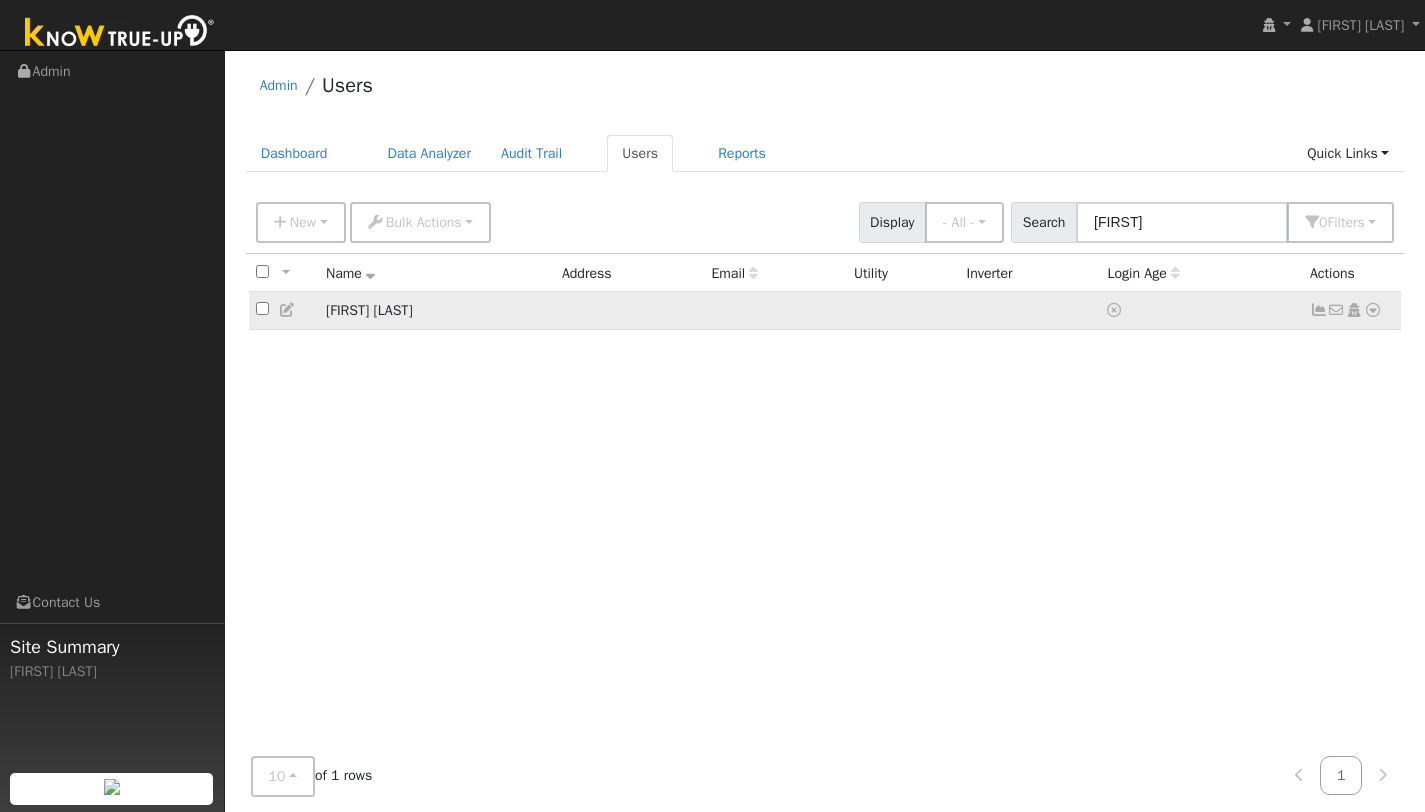 click on "[FIRST] [LAST]" at bounding box center [437, 310] 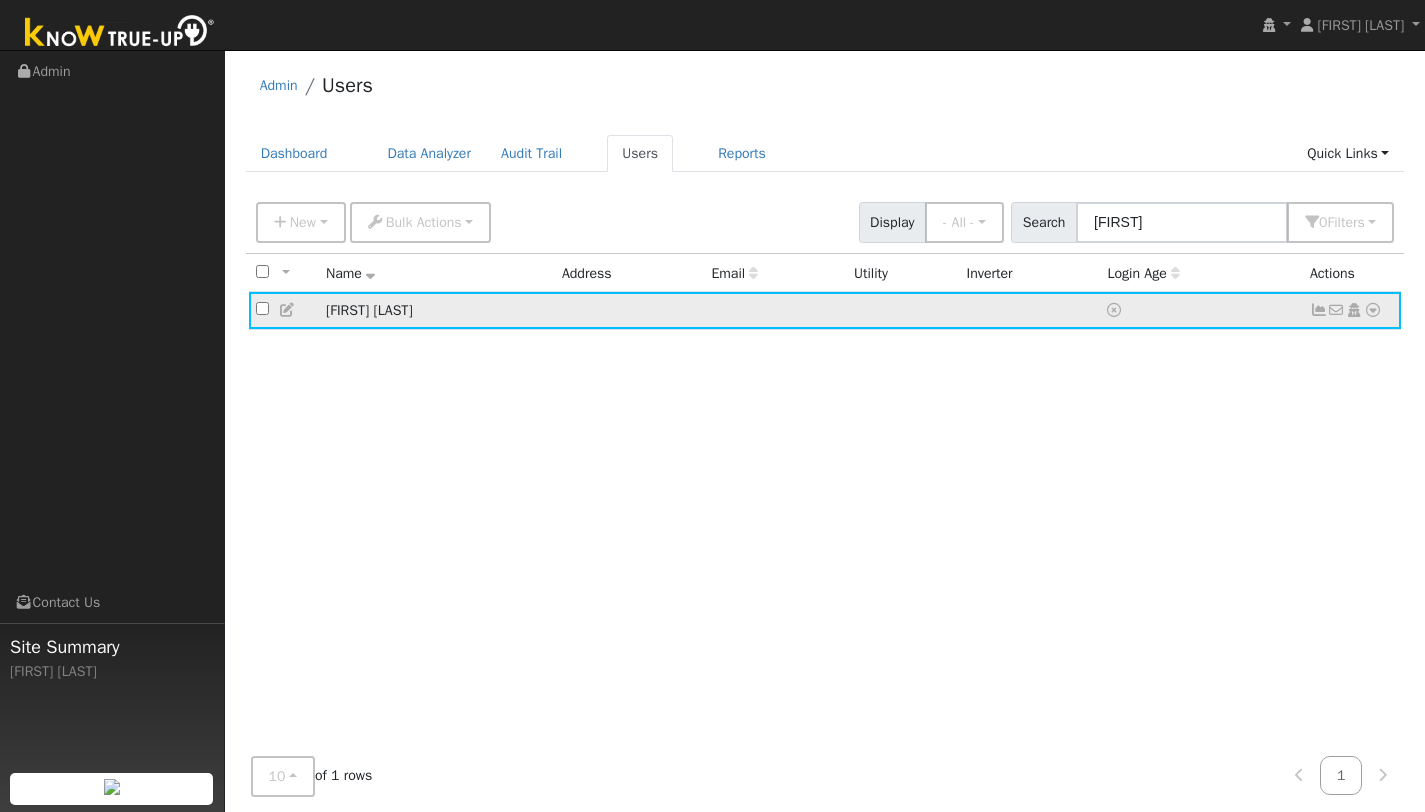 click at bounding box center [1373, 310] 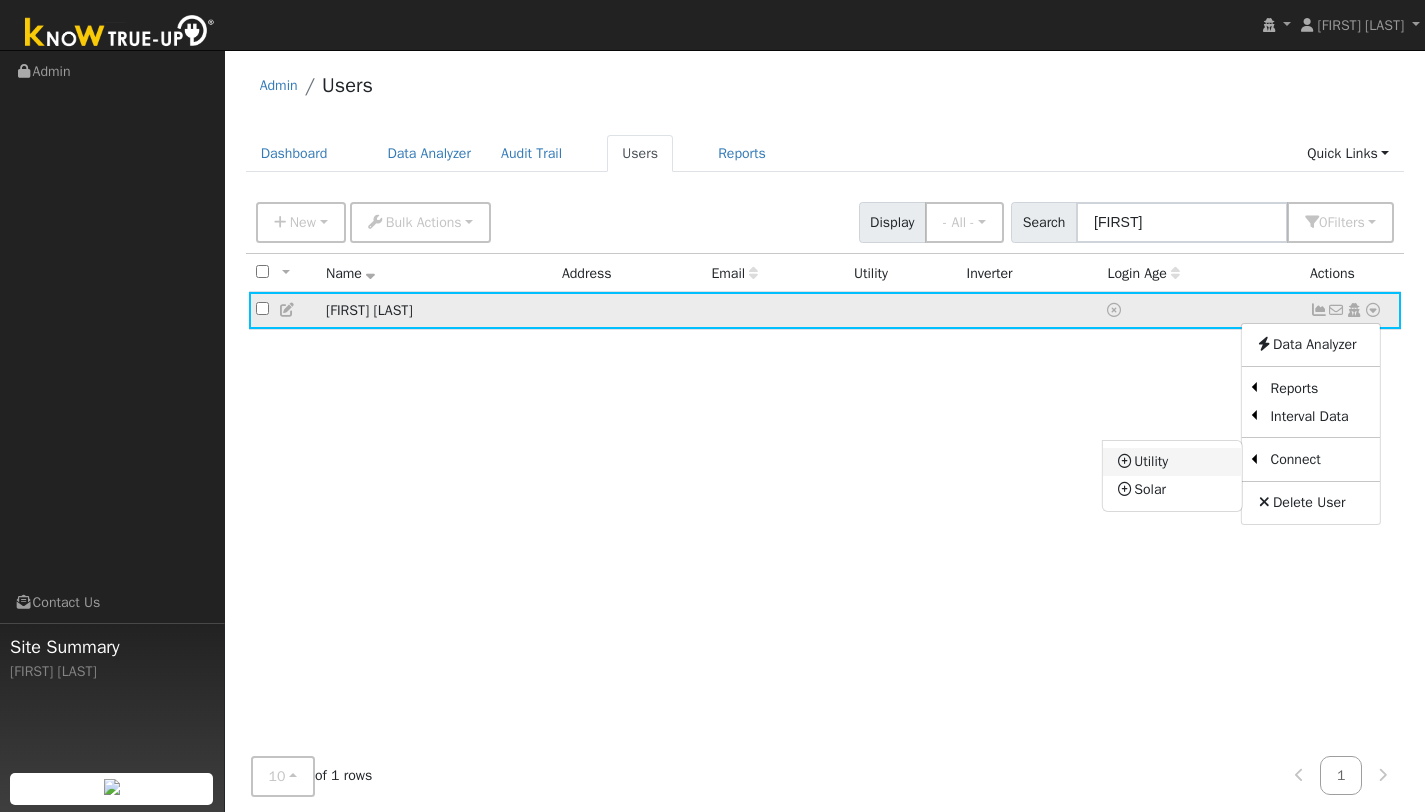 click on "Utility" at bounding box center [1172, 462] 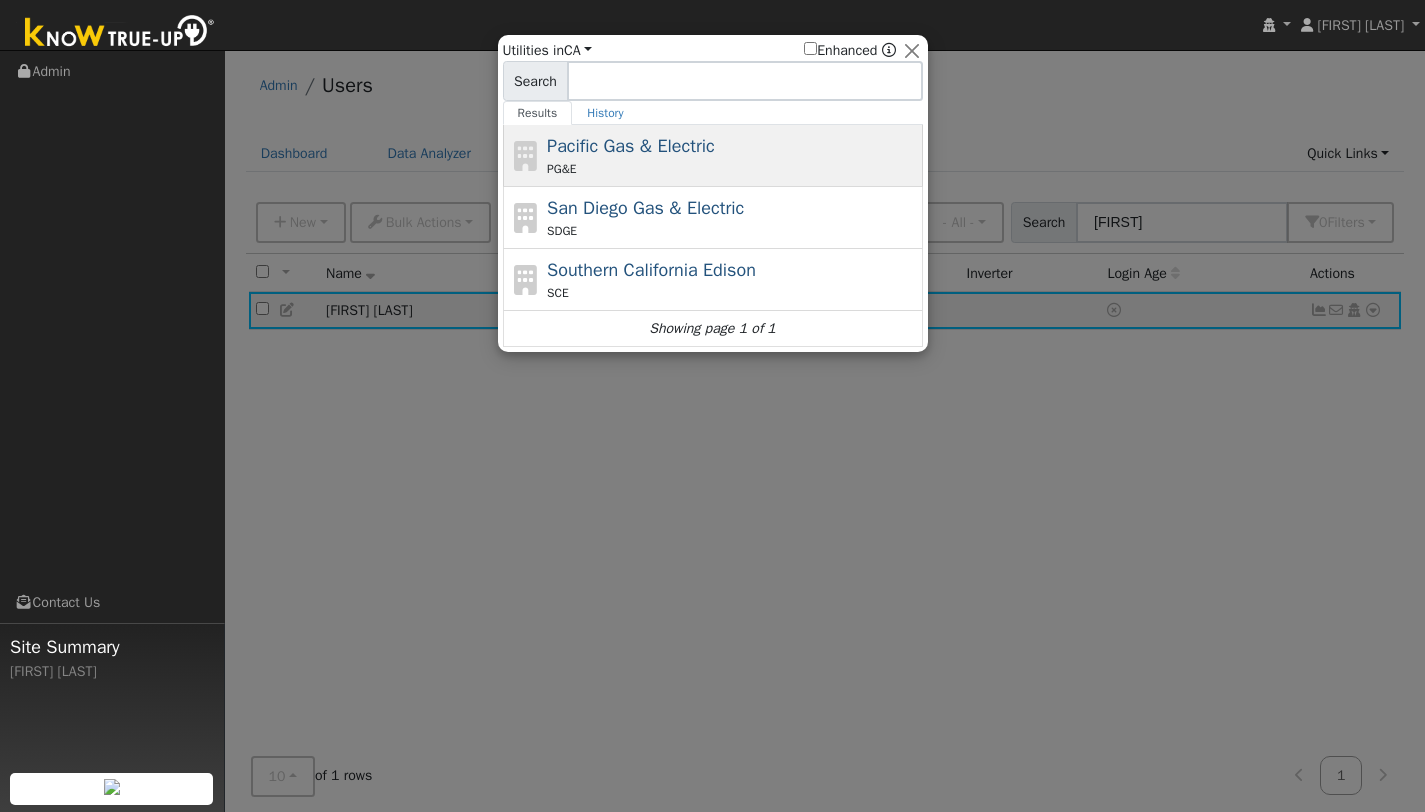 click on "PG&E" at bounding box center (732, 169) 